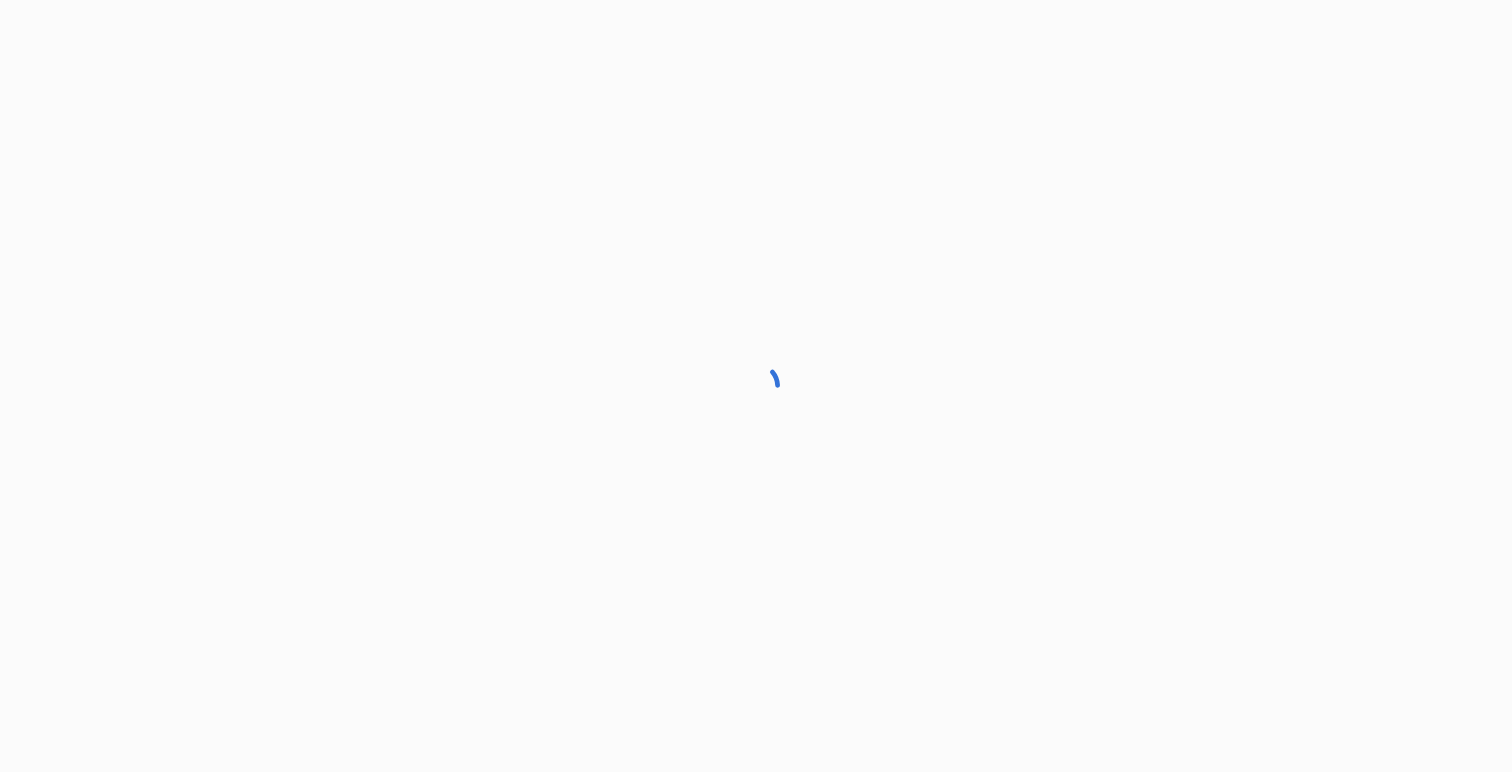 scroll, scrollTop: 0, scrollLeft: 0, axis: both 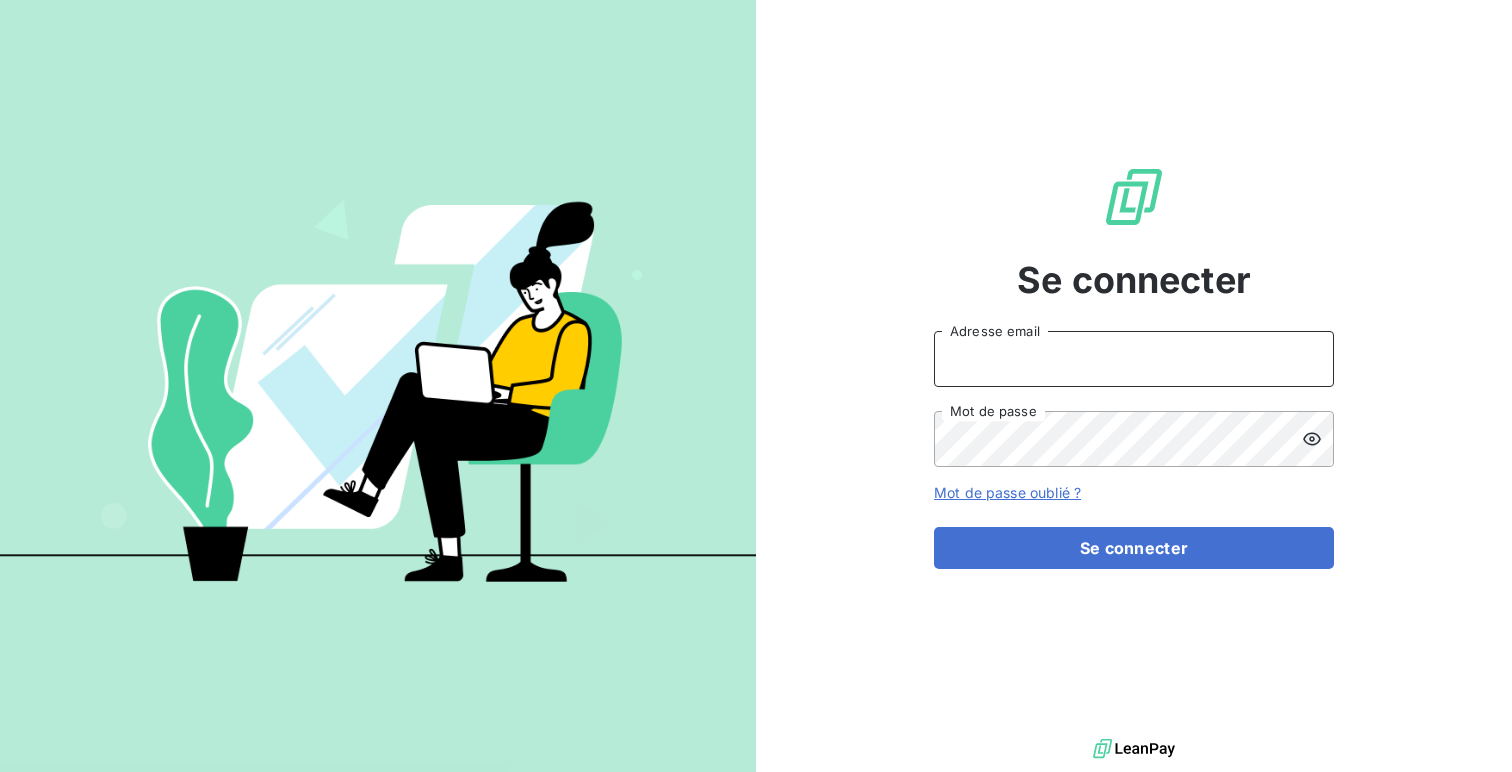 click on "Adresse email" at bounding box center [1134, 359] 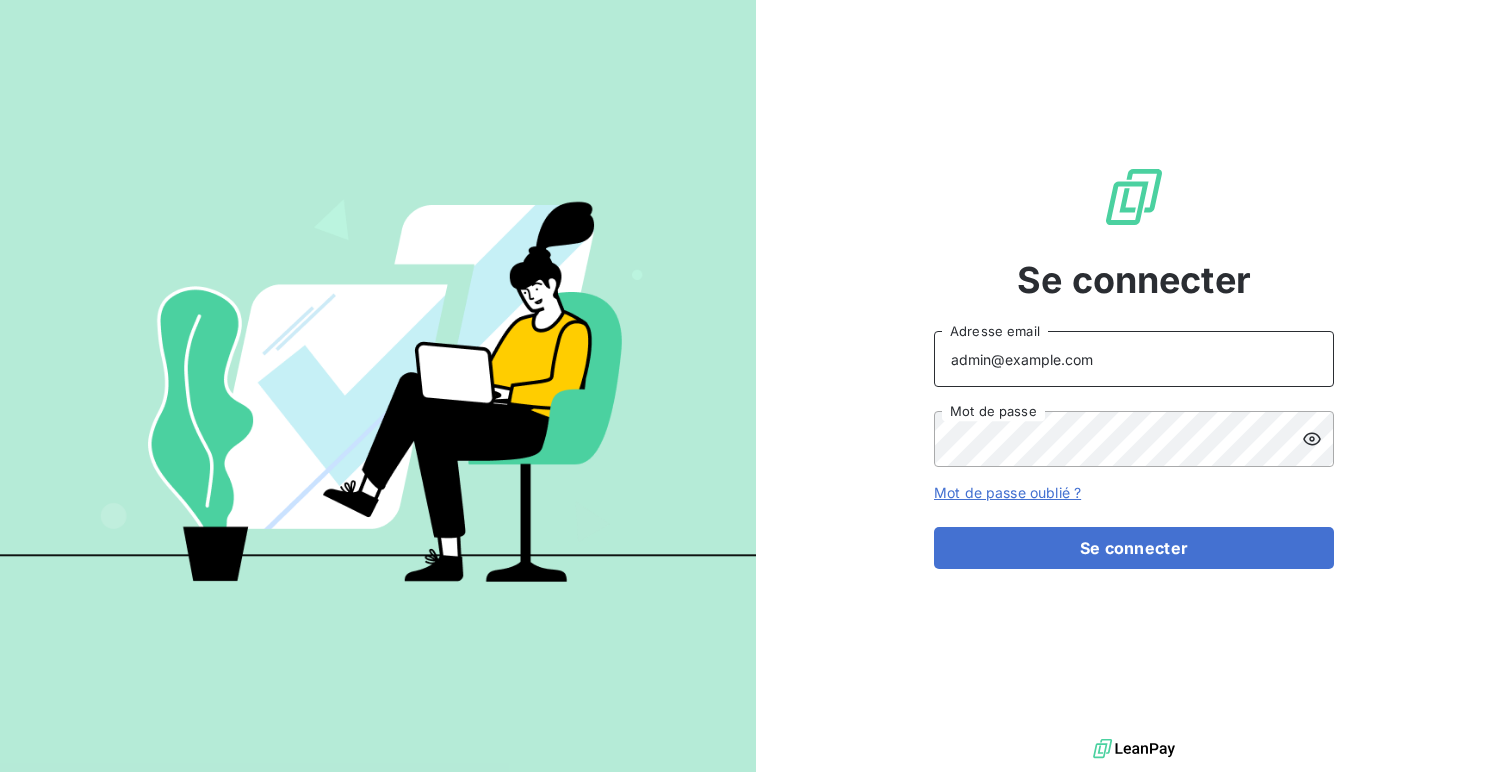 type on "admin@sodifo" 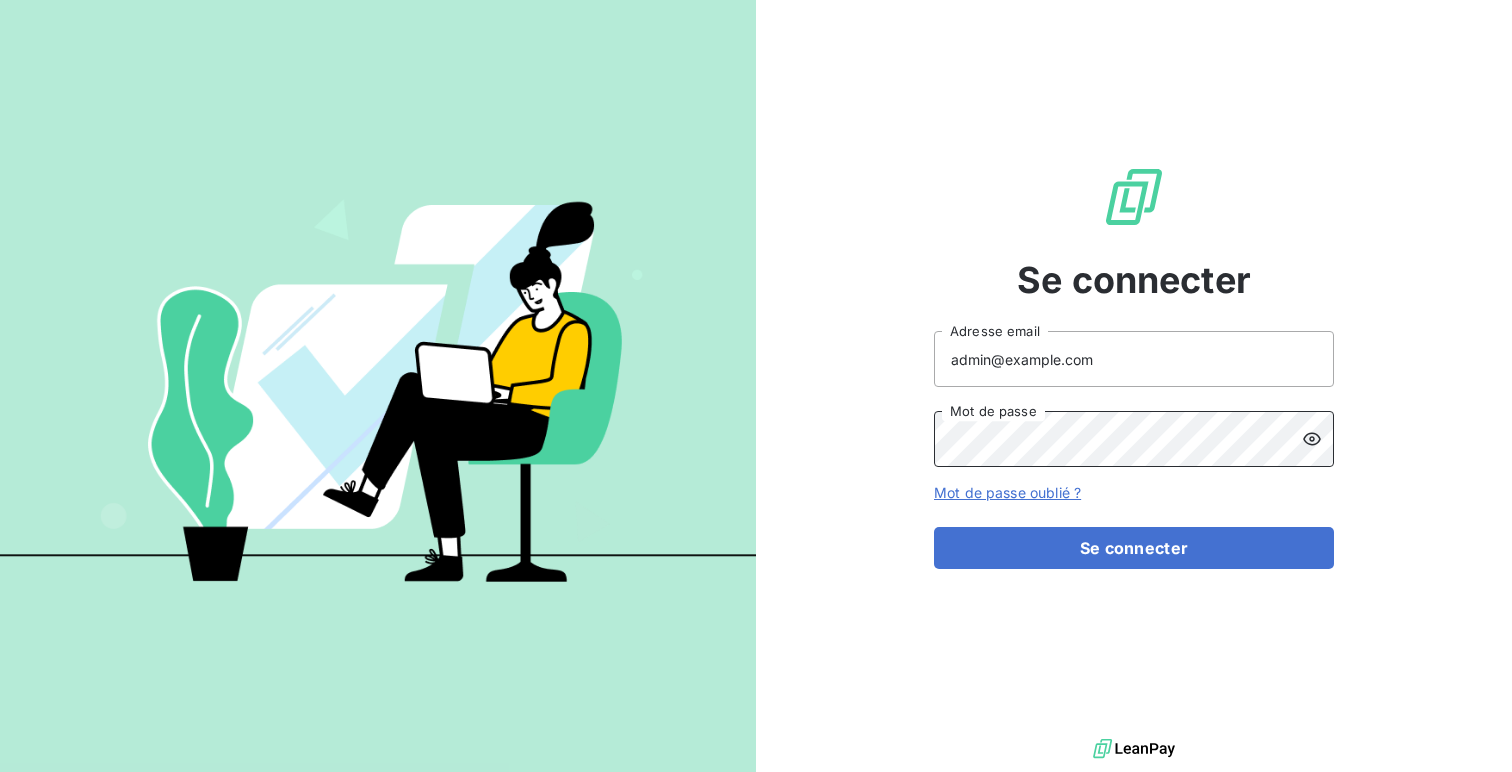 click on "Se connecter" at bounding box center (1134, 548) 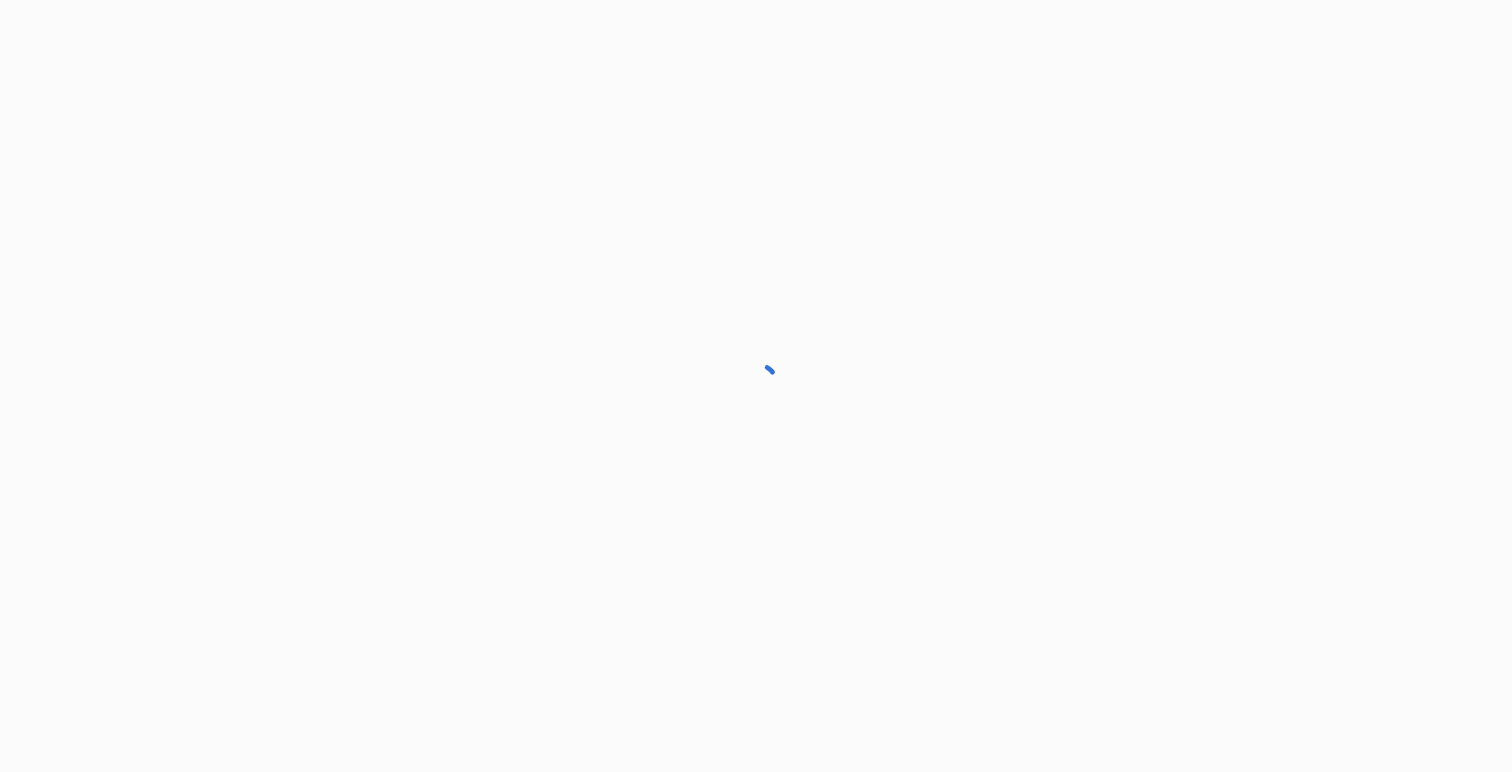 scroll, scrollTop: 0, scrollLeft: 0, axis: both 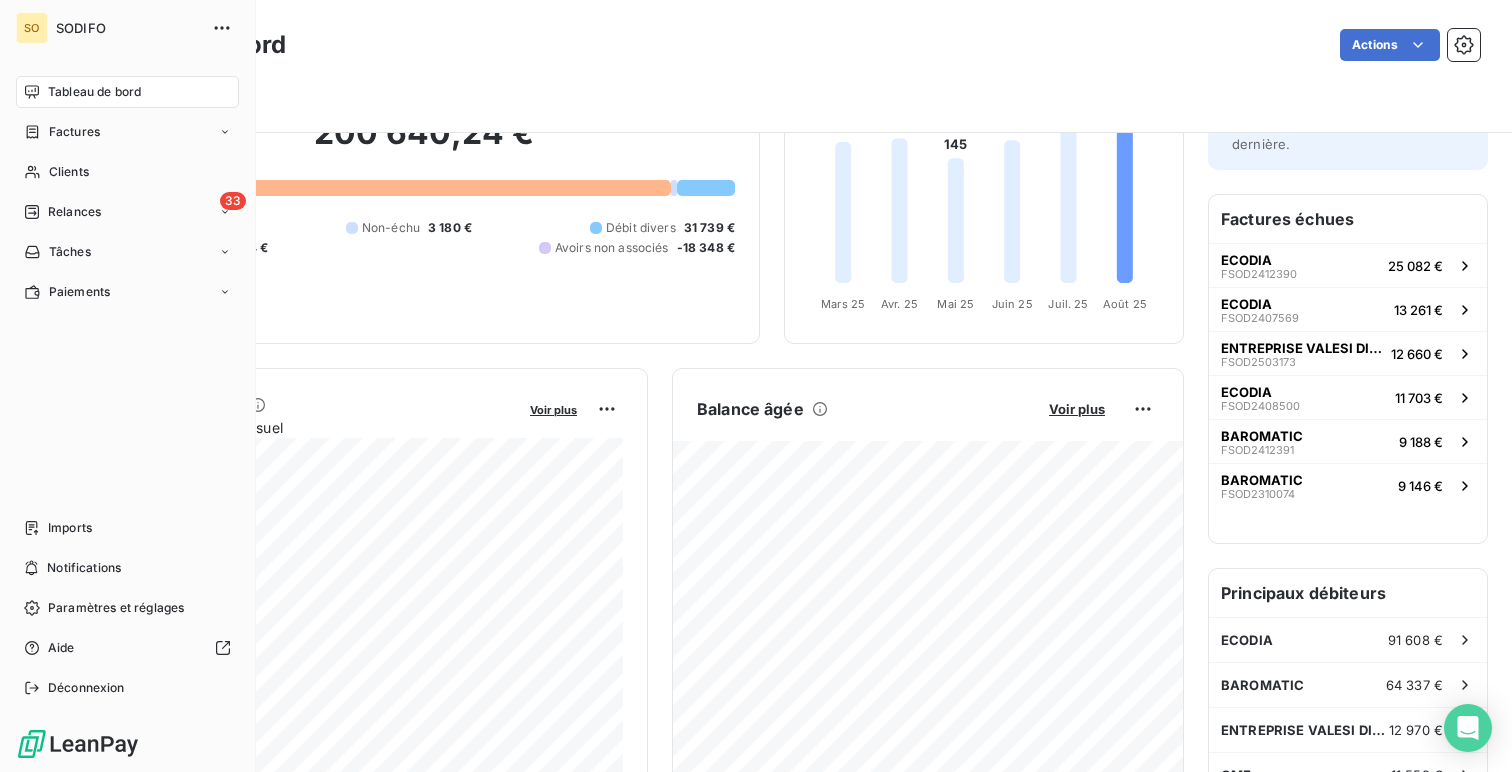click on "Tableau de bord Factures Clients 33 Relances Tâches Paiements Imports Notifications Paramètres et réglages Aide Déconnexion" at bounding box center [127, 390] 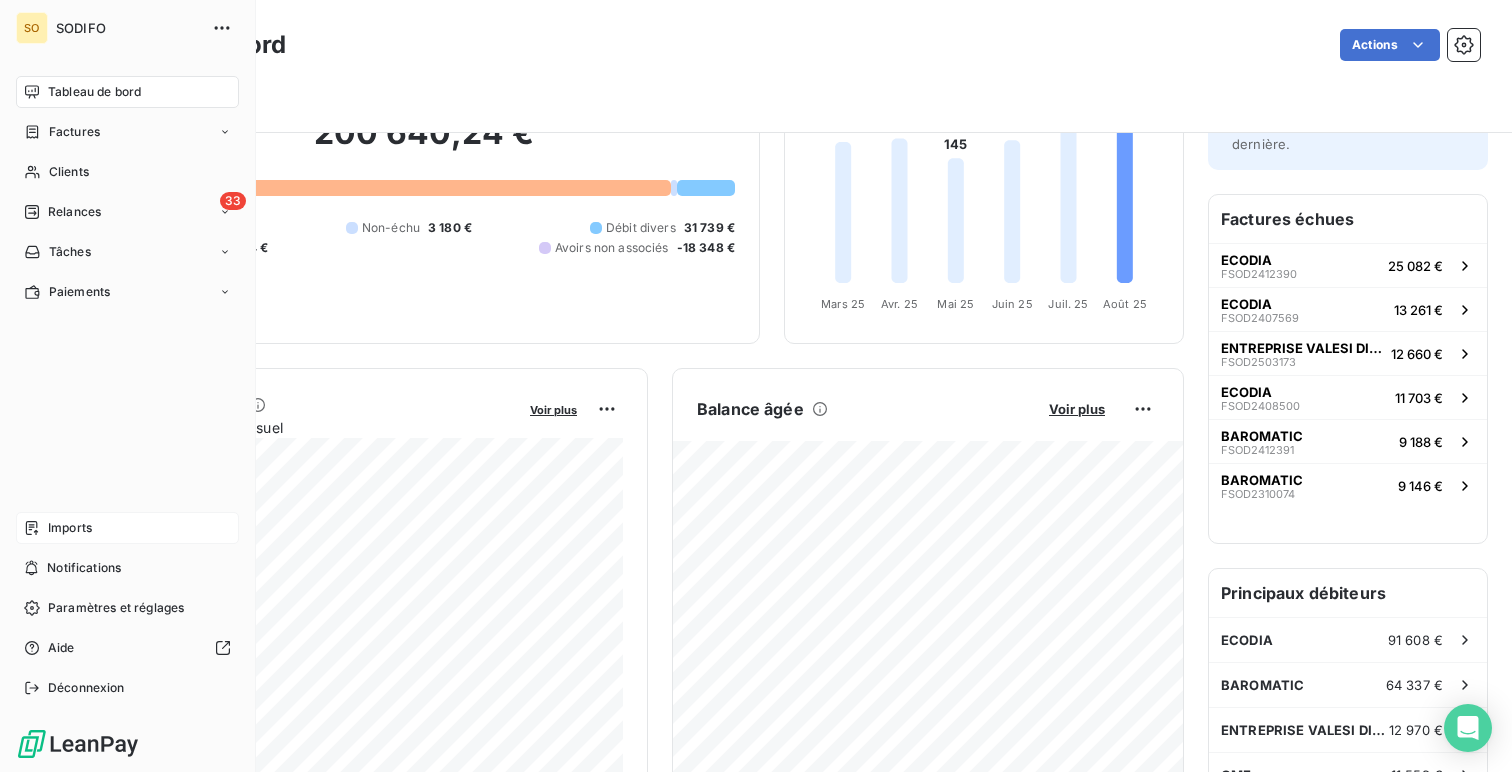 click on "Imports" at bounding box center (127, 528) 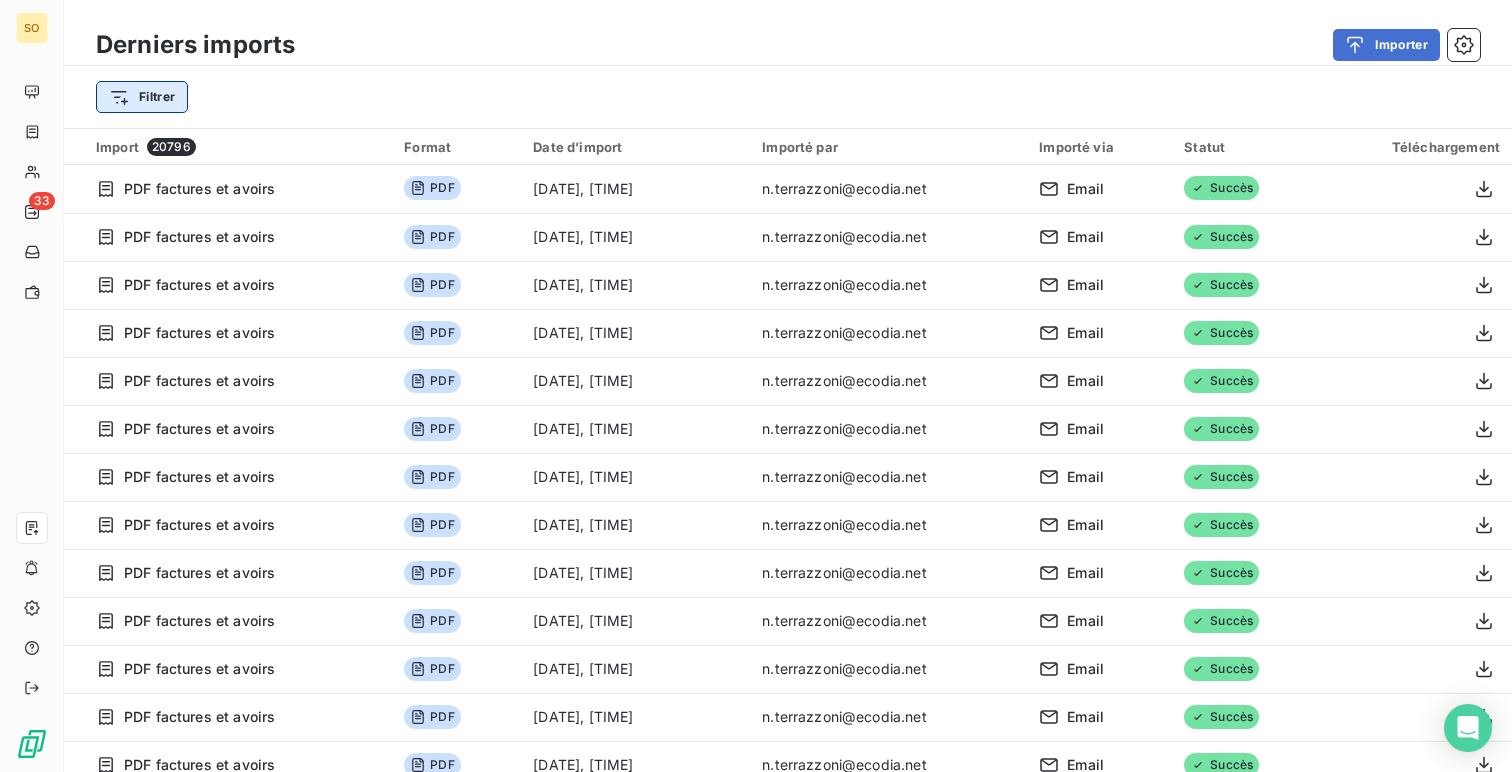 click on "SO 33 Derniers imports Importer Filtrer Import 20796 Format Date d’import Importé par Importé via Statut Téléchargement PDF factures et avoirs PDF [DATE], [TIME] [EMAIL] Email Succès PDF factures et avoirs PDF [DATE], [TIME] [EMAIL] Email Succès PDF factures et avoirs PDF [DATE], [TIME] [EMAIL] Email Succès PDF factures et avoirs PDF [DATE], [TIME] [EMAIL] Email Succès PDF factures et avoirs PDF [DATE], [TIME] [EMAIL] Email Succès PDF factures et avoirs PDF [DATE], [TIME] [EMAIL] Email Succès PDF factures et avoirs PDF [DATE], [TIME] [EMAIL] Email Succès PDF factures et avoirs PDF [DATE], [TIME] [EMAIL] Email Succès PDF factures et avoirs PDF [DATE], [TIME] [EMAIL] Email Succès PDF   Email" at bounding box center [756, 386] 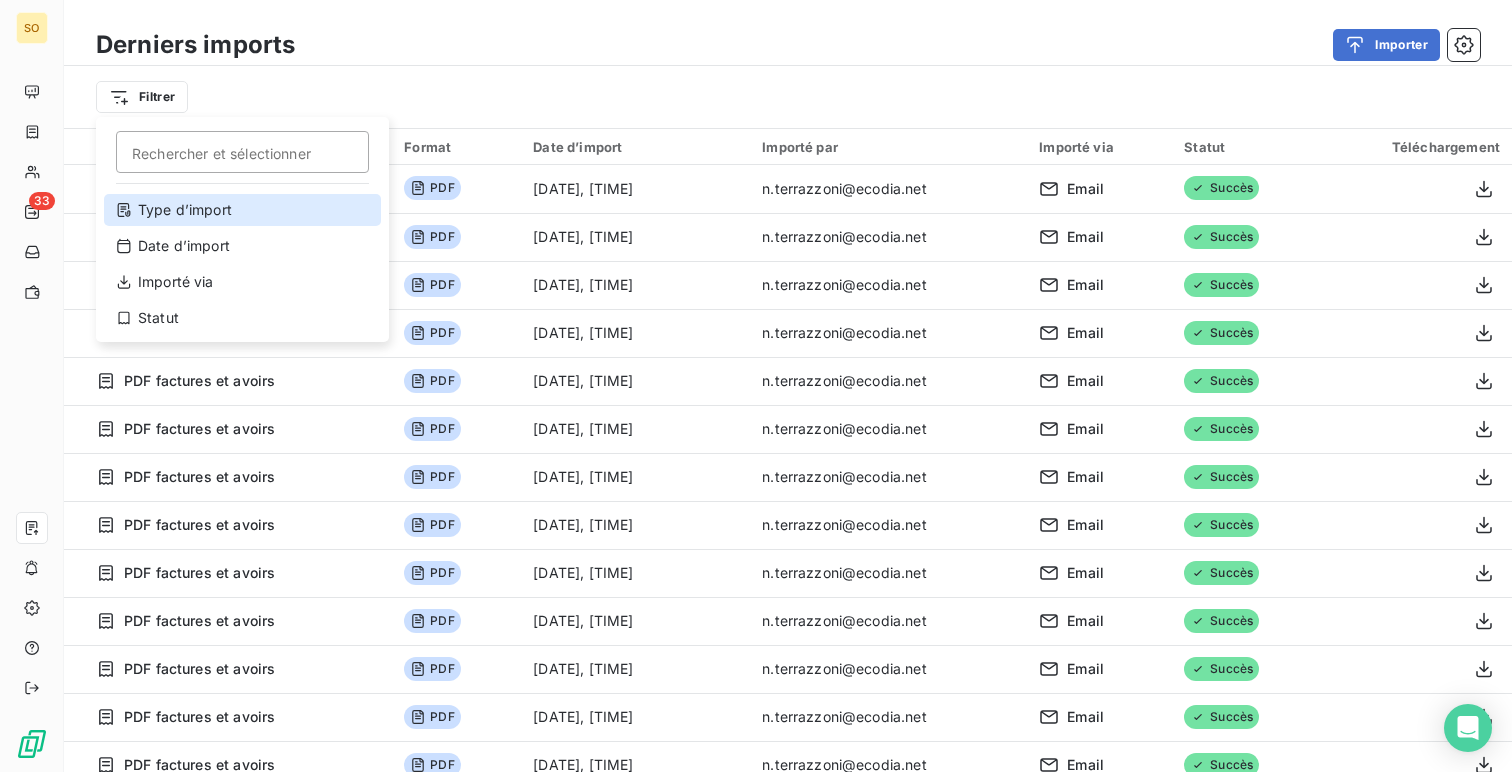 click on "Type d’import" at bounding box center [242, 210] 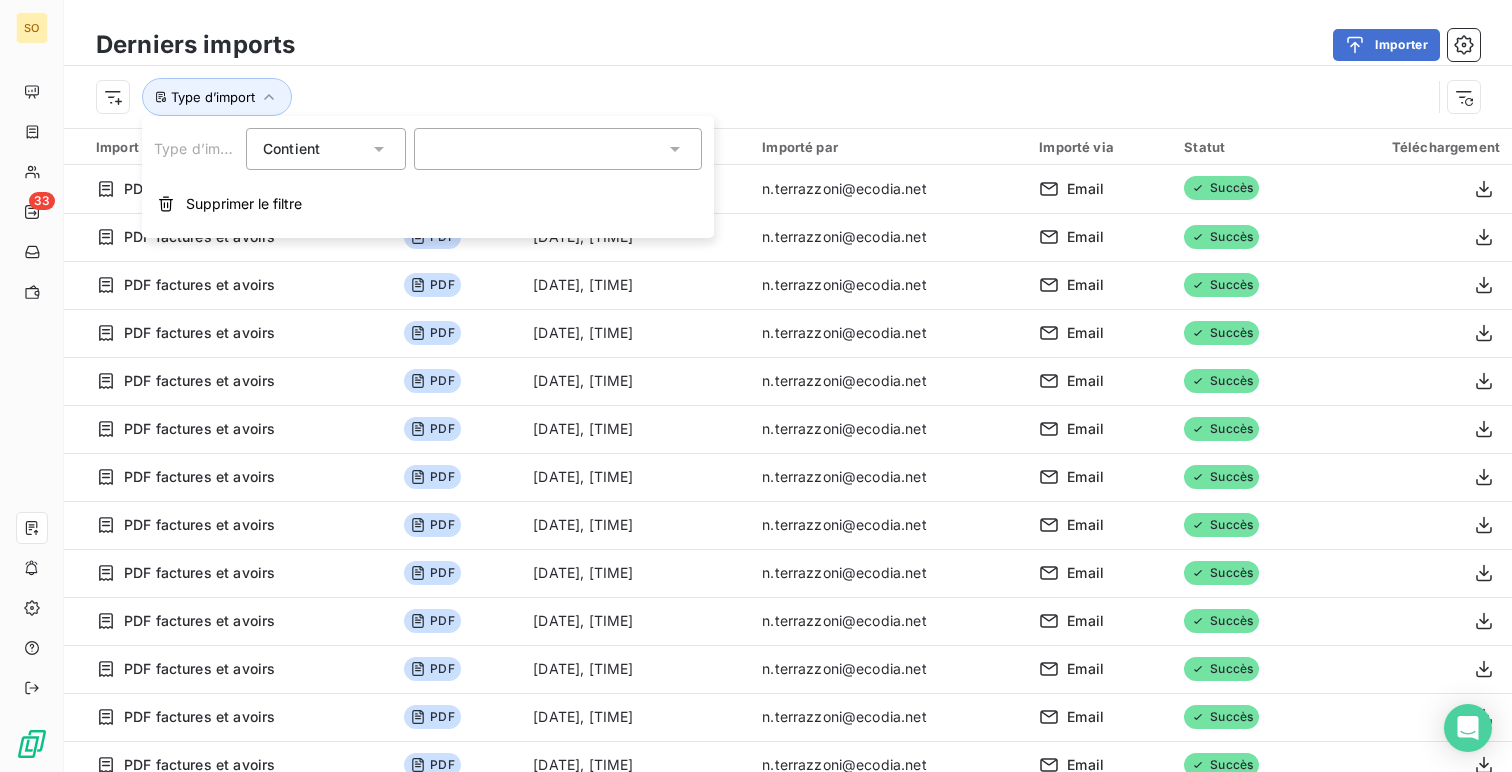 click at bounding box center (558, 149) 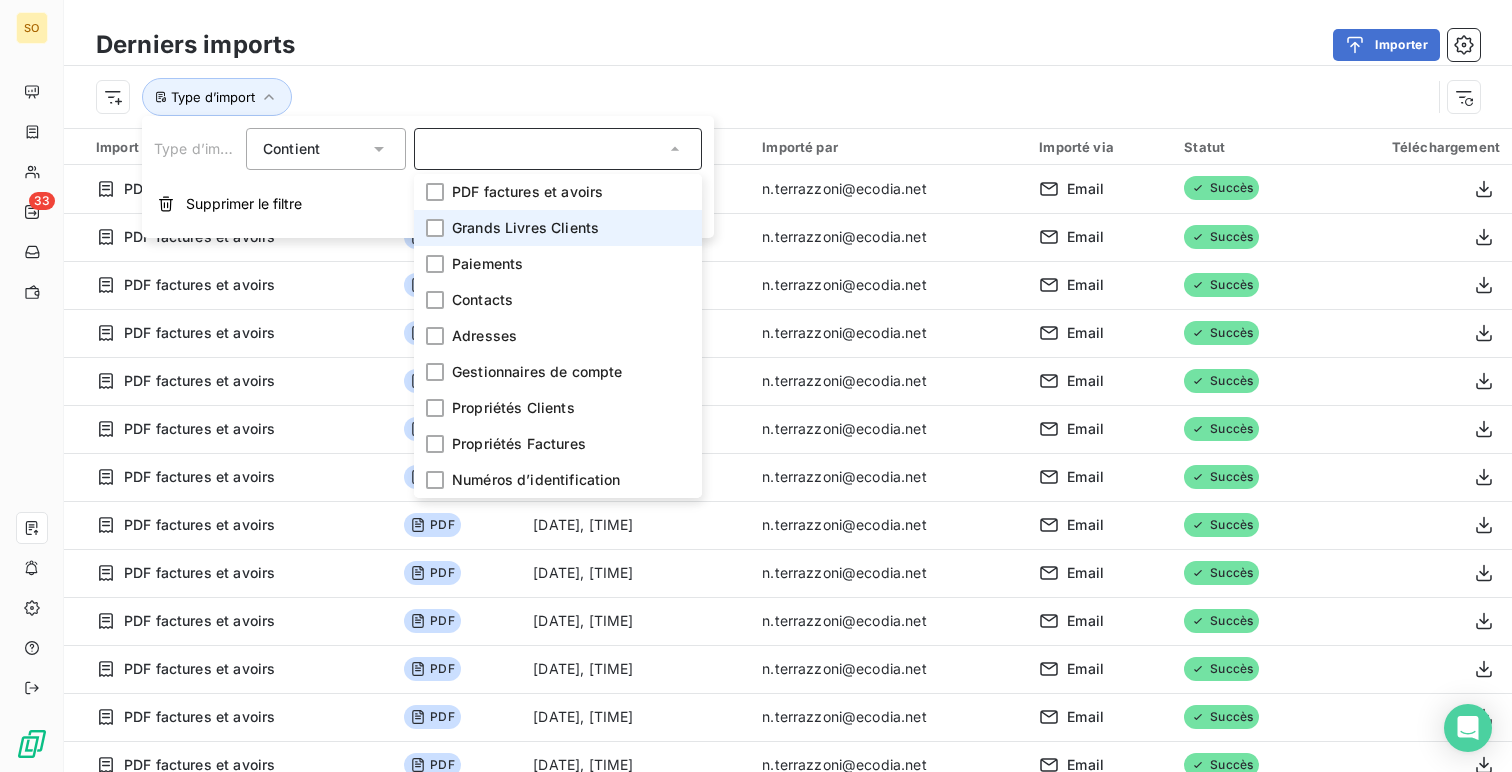 click on "Grands Livres Clients" at bounding box center [558, 228] 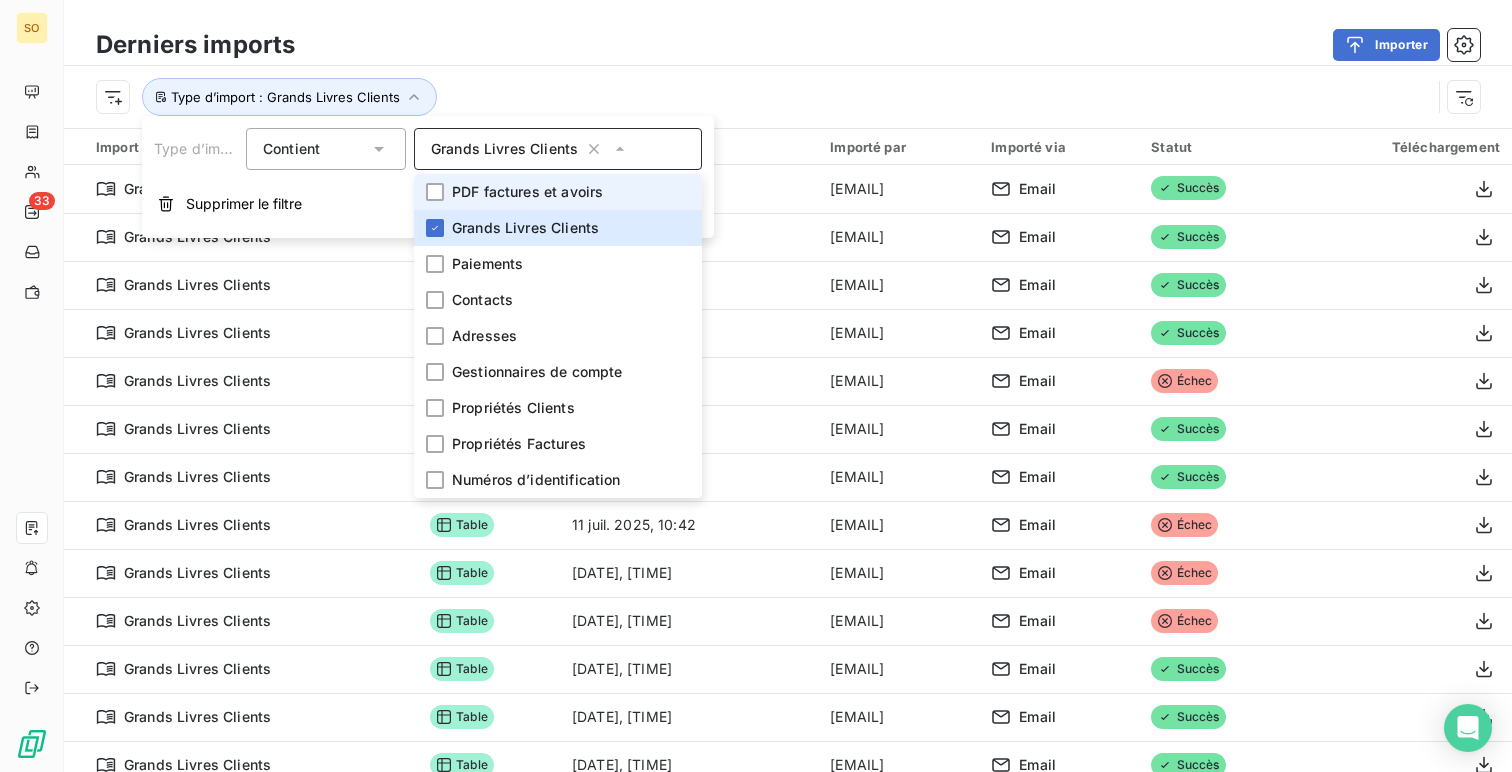 click on "Type d’import  : Grands Livres Clients" at bounding box center [763, 97] 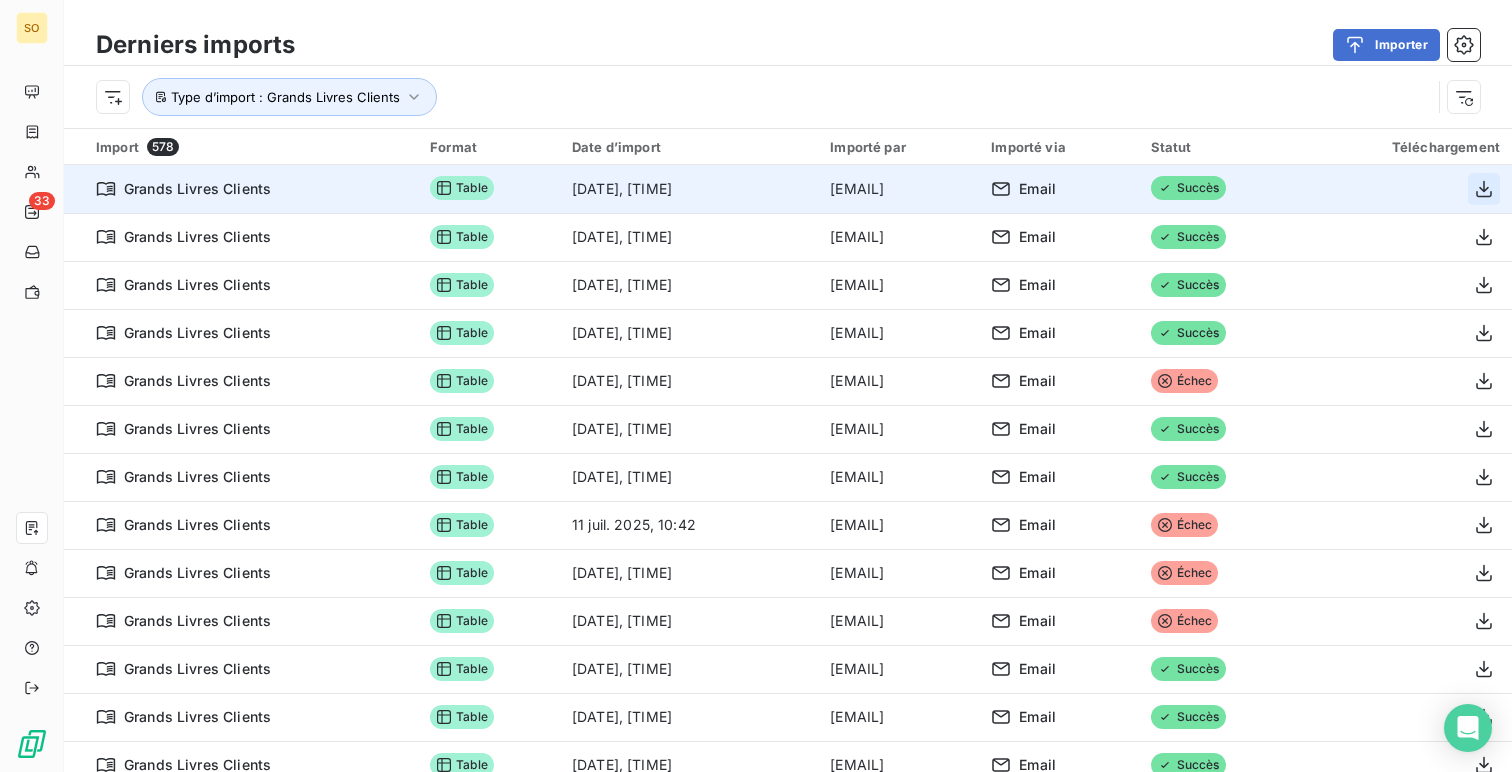 click at bounding box center [1484, 189] 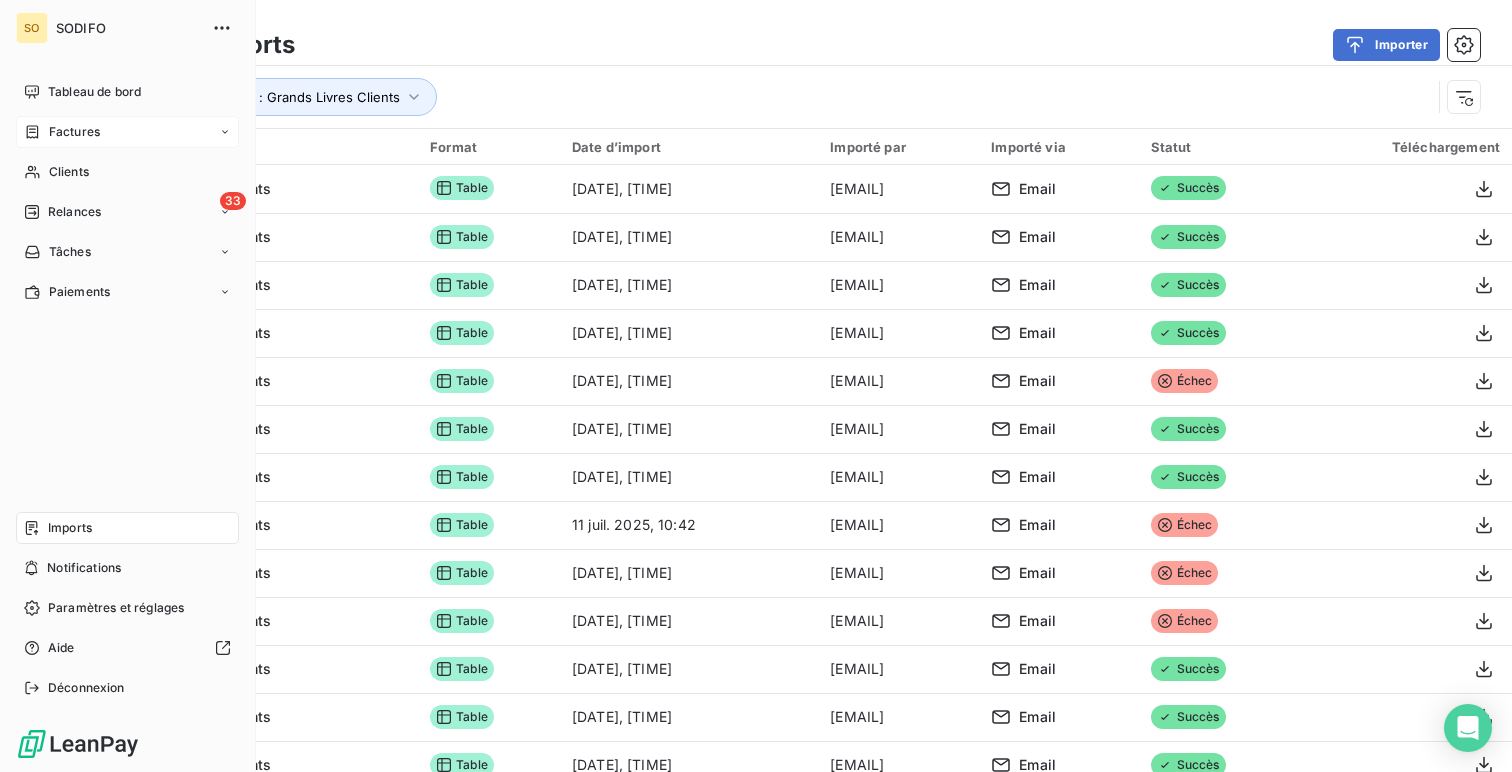 click on "Factures" at bounding box center (62, 132) 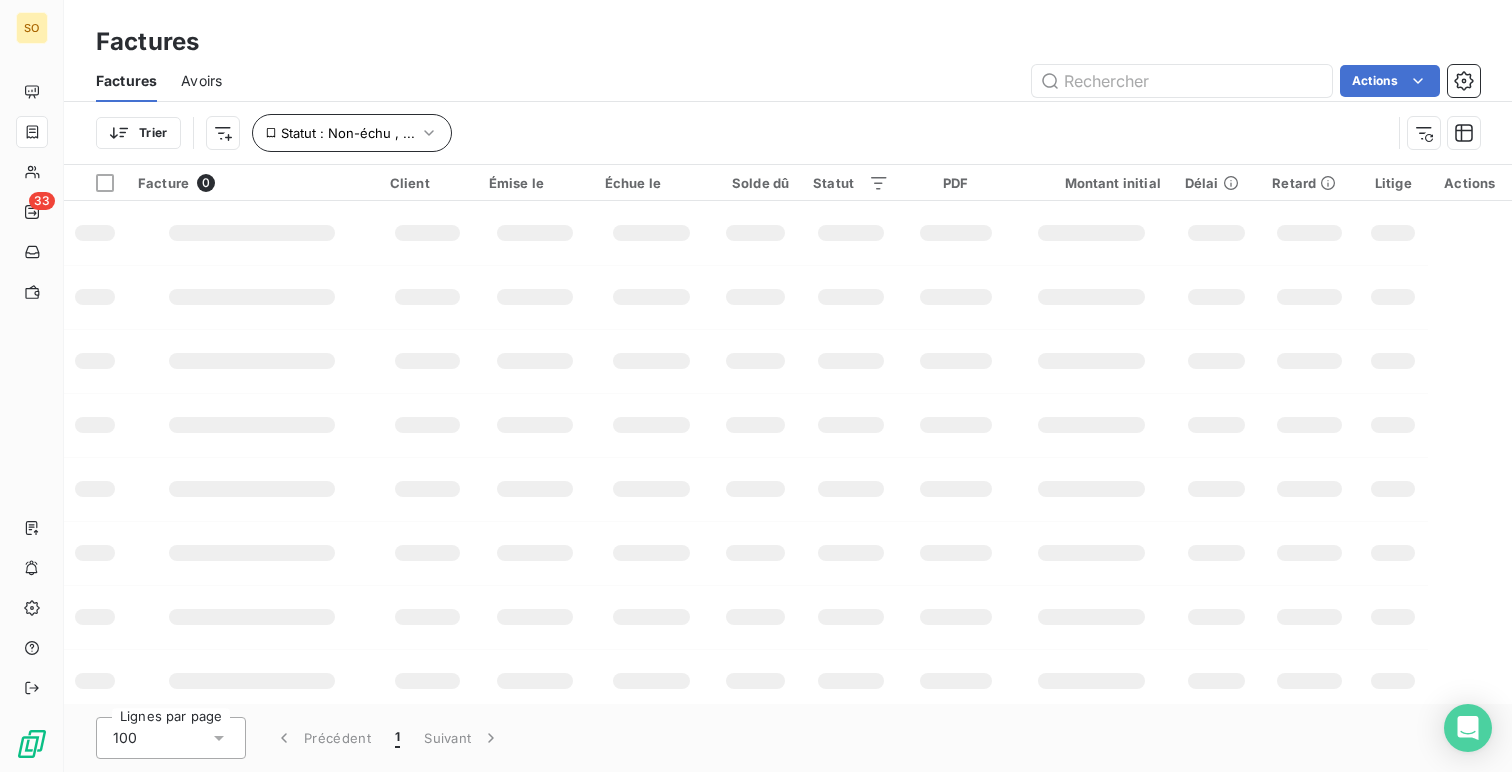 click on "Statut  : Non-échu , ..." at bounding box center [352, 133] 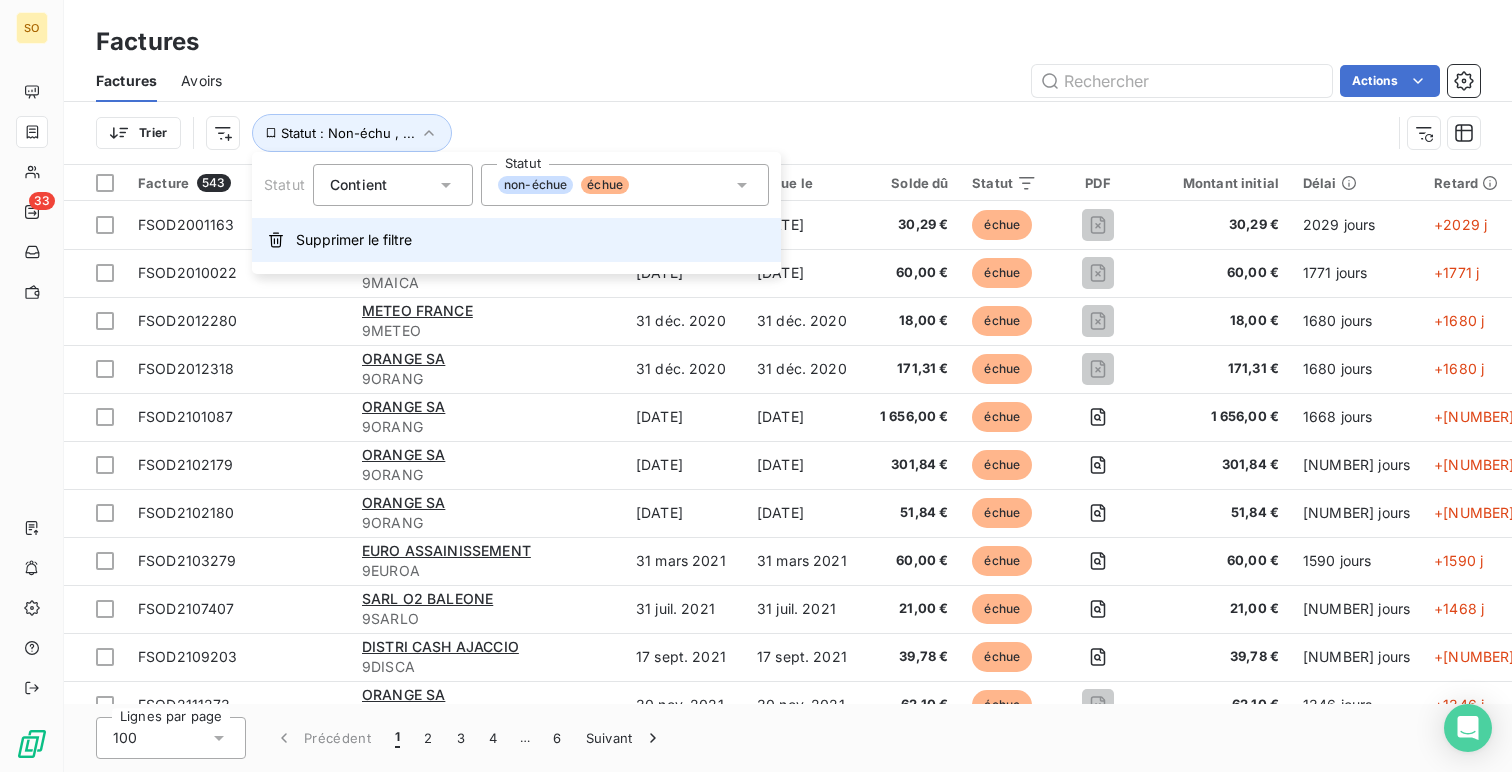 click on "Supprimer le filtre" at bounding box center [354, 240] 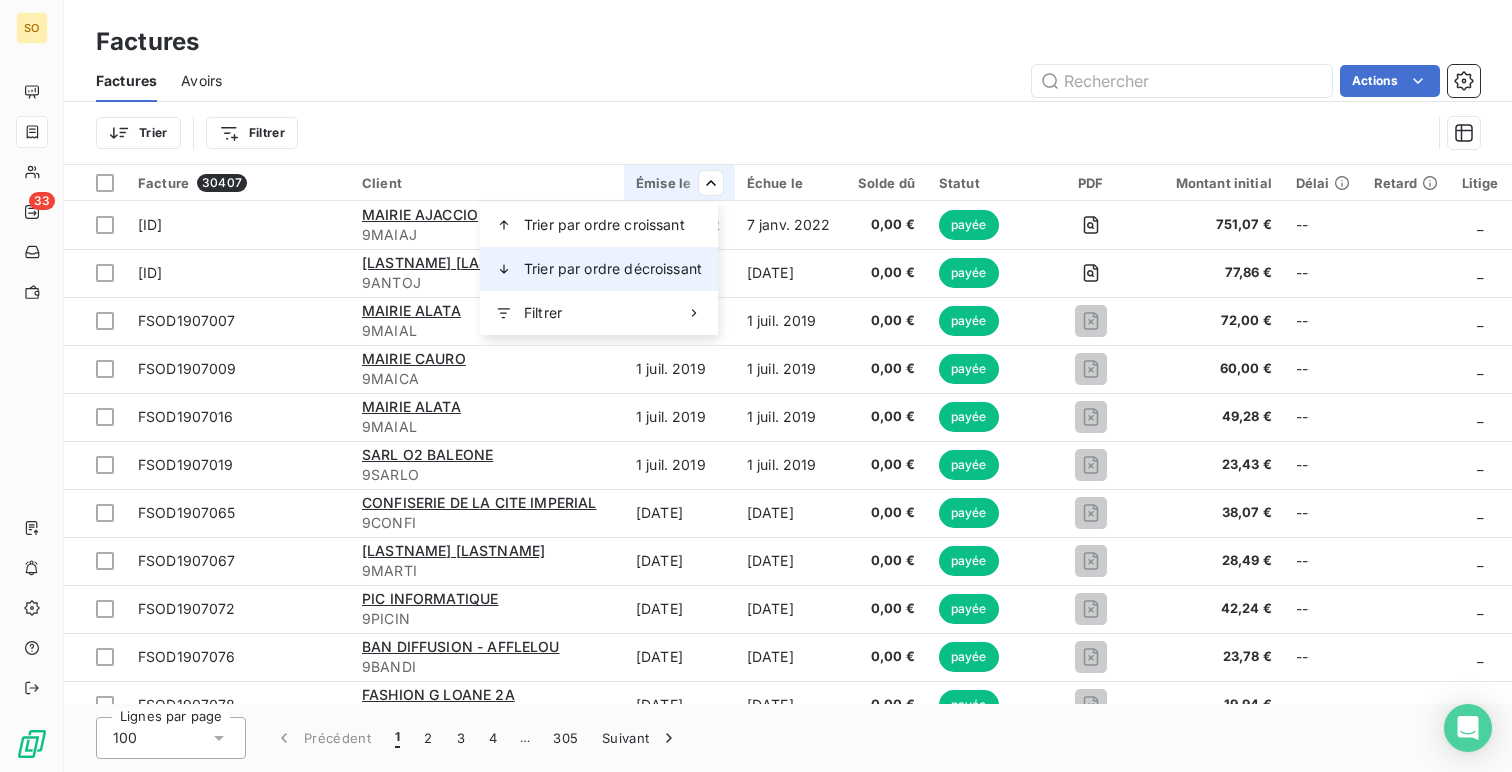 click on "Trier par ordre décroissant" at bounding box center (599, 269) 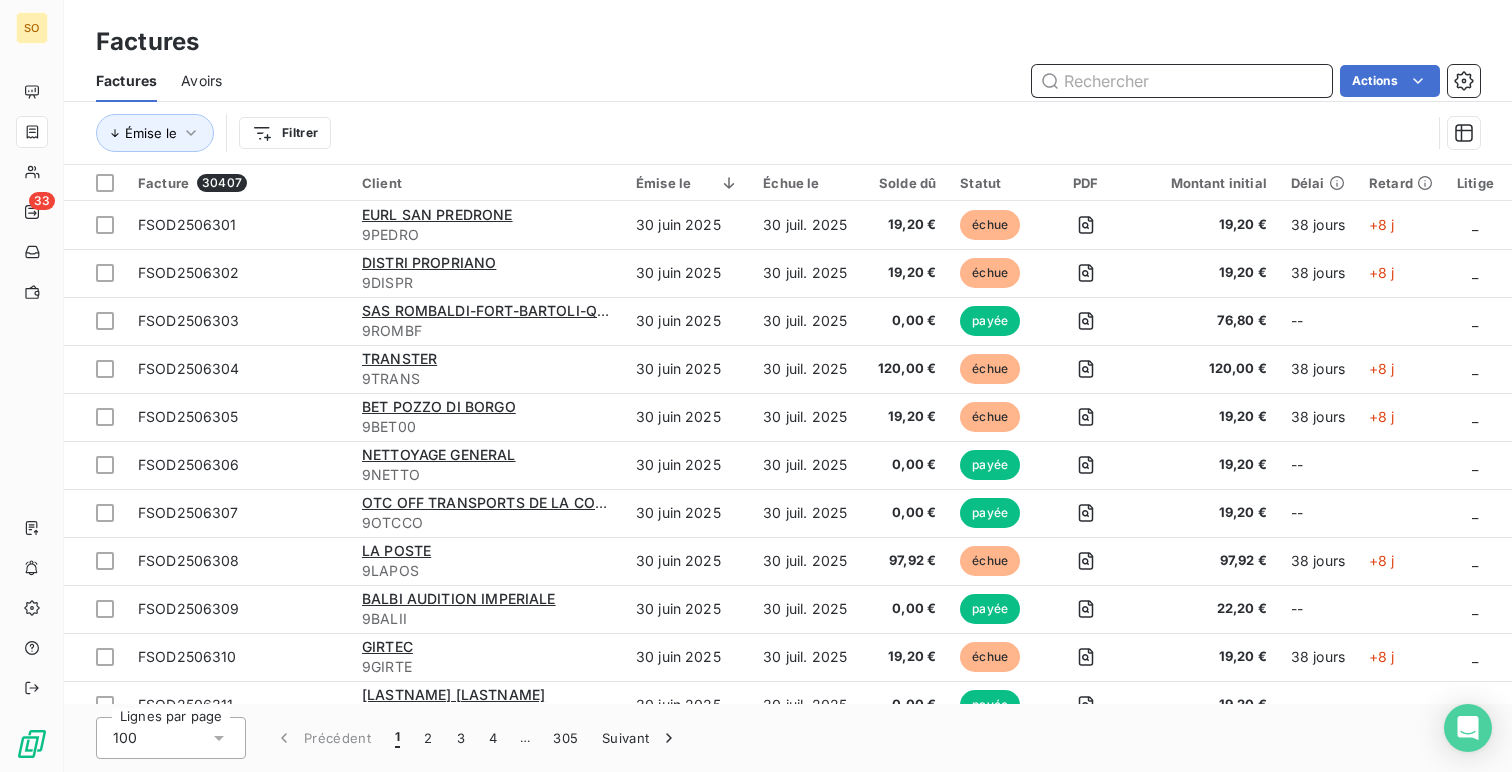 click at bounding box center [1182, 81] 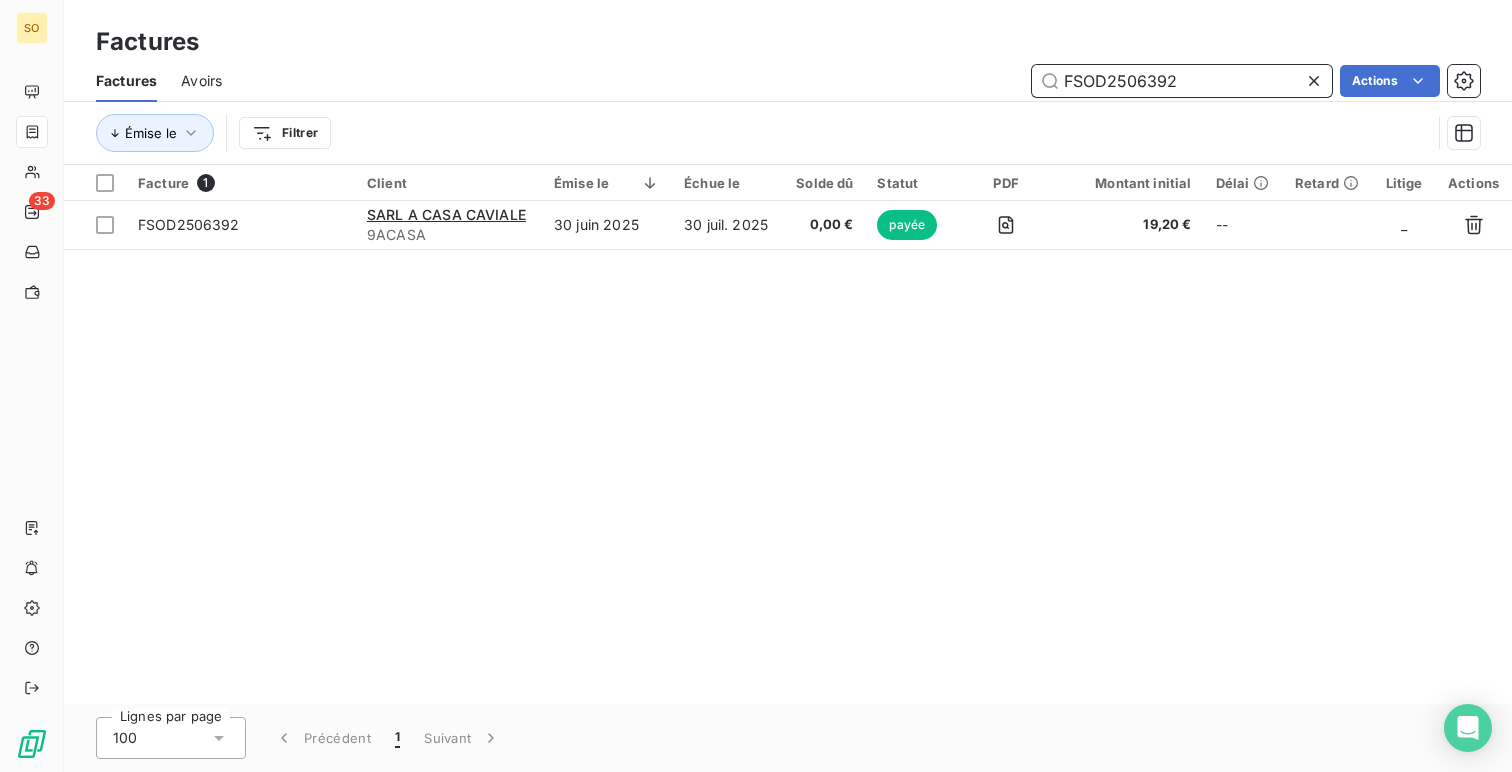 click on "FSOD2506392" at bounding box center [1182, 81] 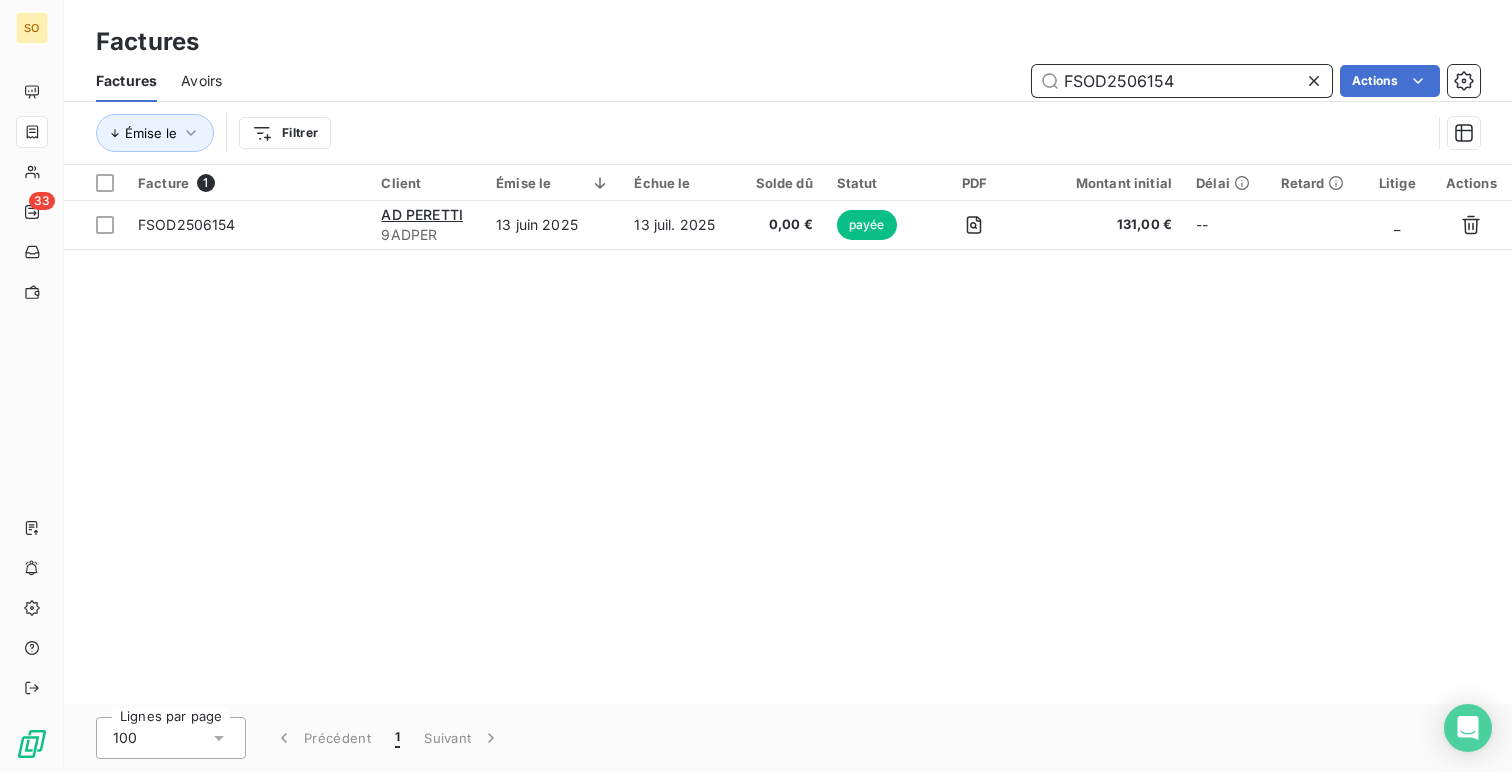 type on "FSOD2506154" 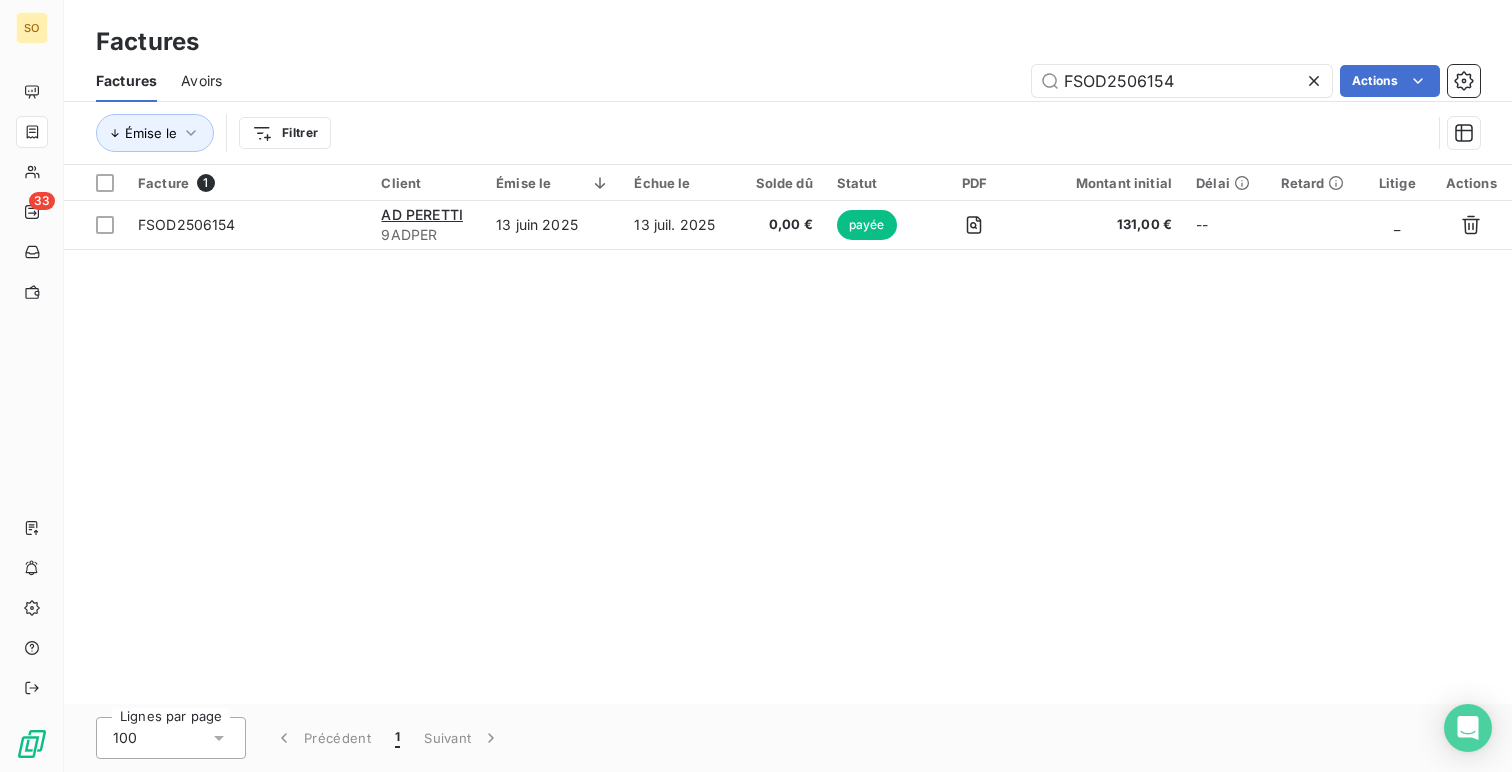 click on "Émise le Filtrer" at bounding box center (788, 133) 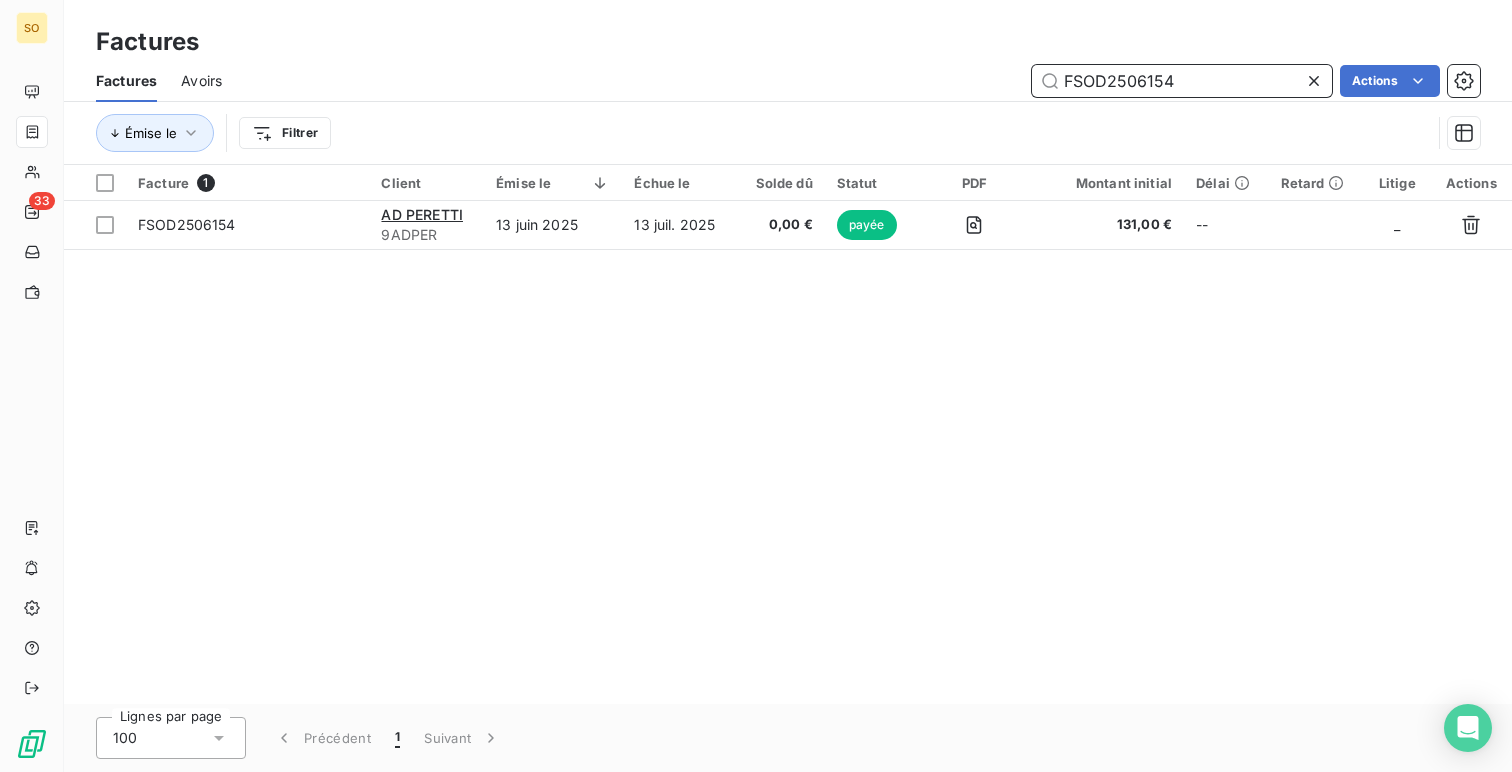 click on "FSOD2506154" at bounding box center [1182, 81] 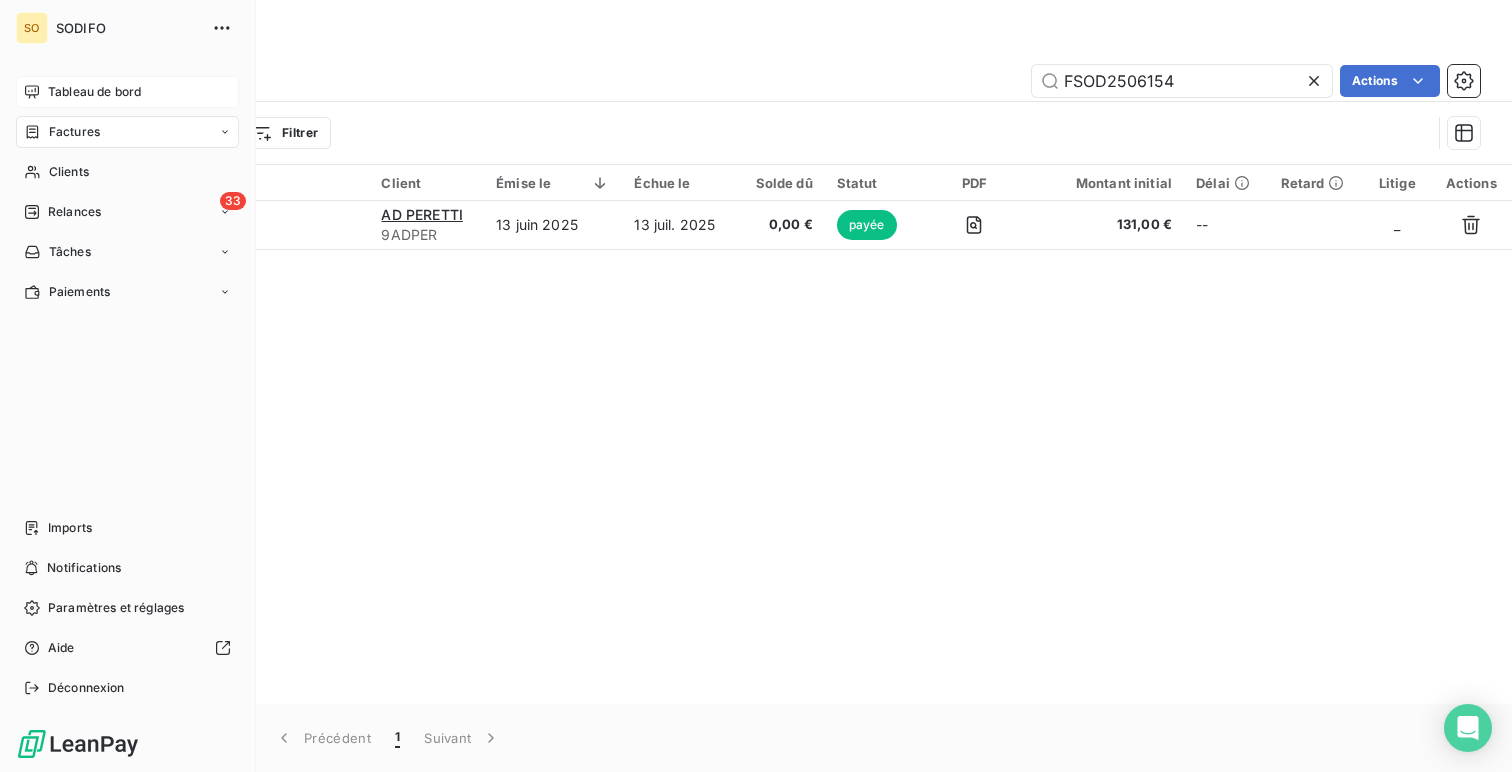 click on "Tableau de bord" at bounding box center (127, 92) 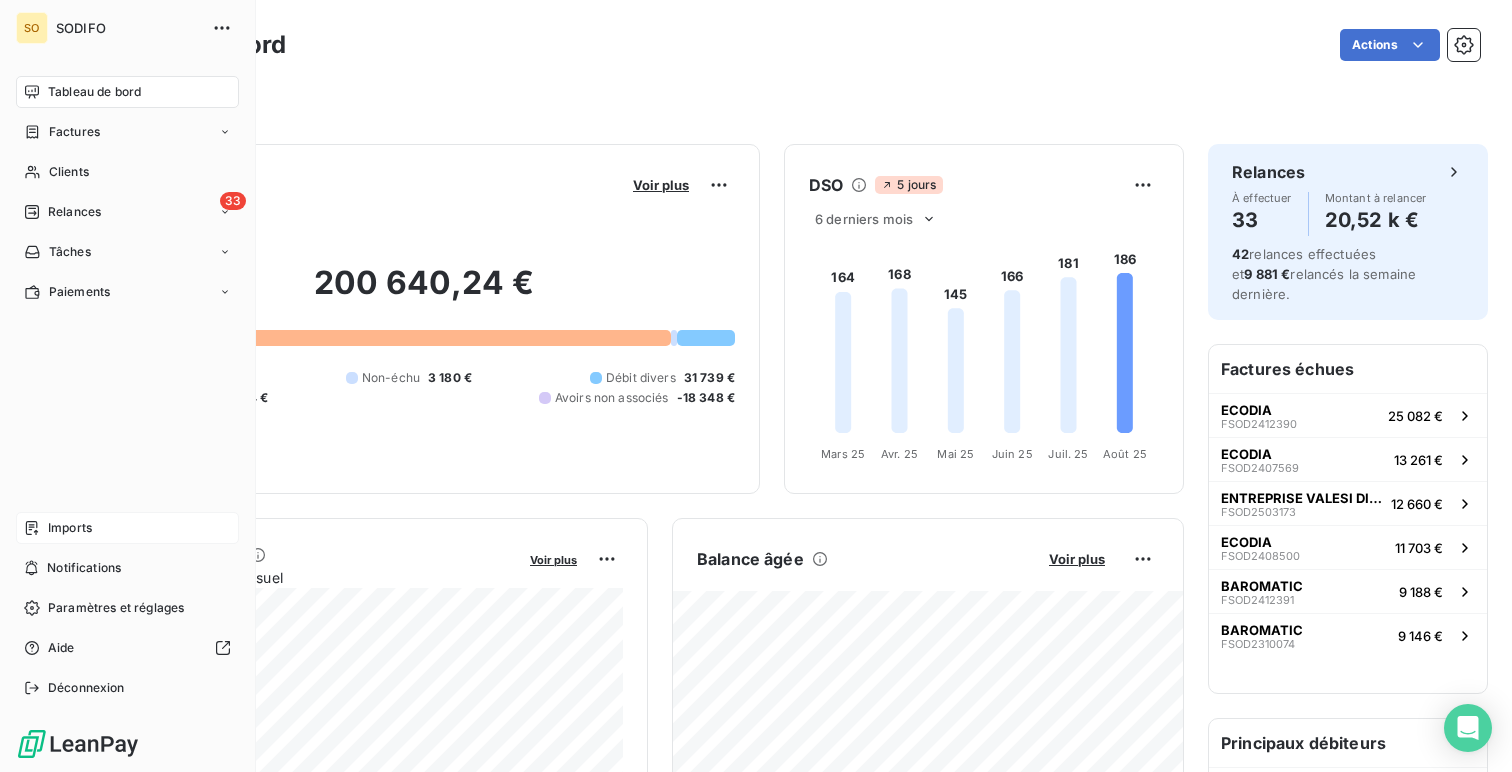 click on "Imports" at bounding box center (127, 528) 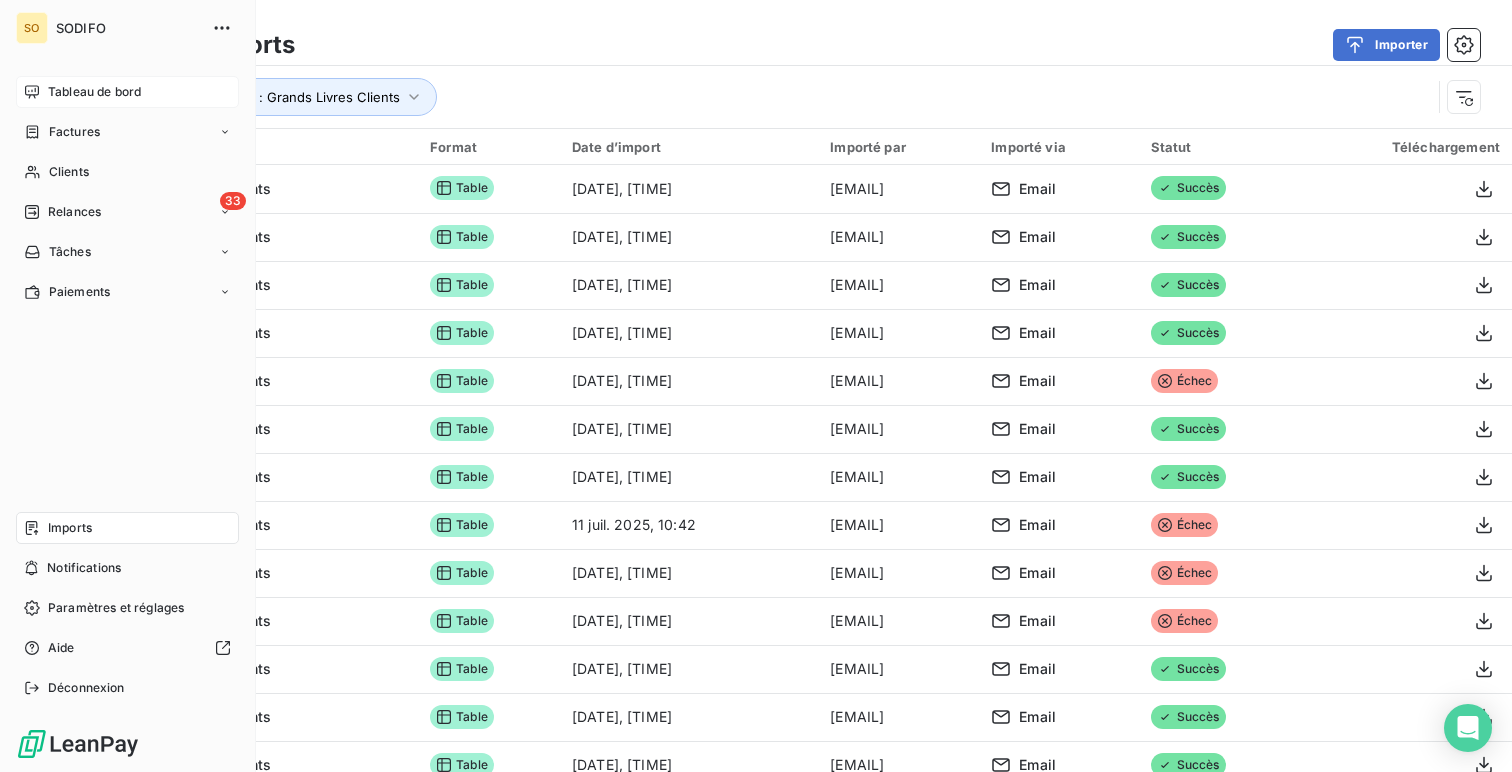 click on "Tableau de bord" at bounding box center (94, 92) 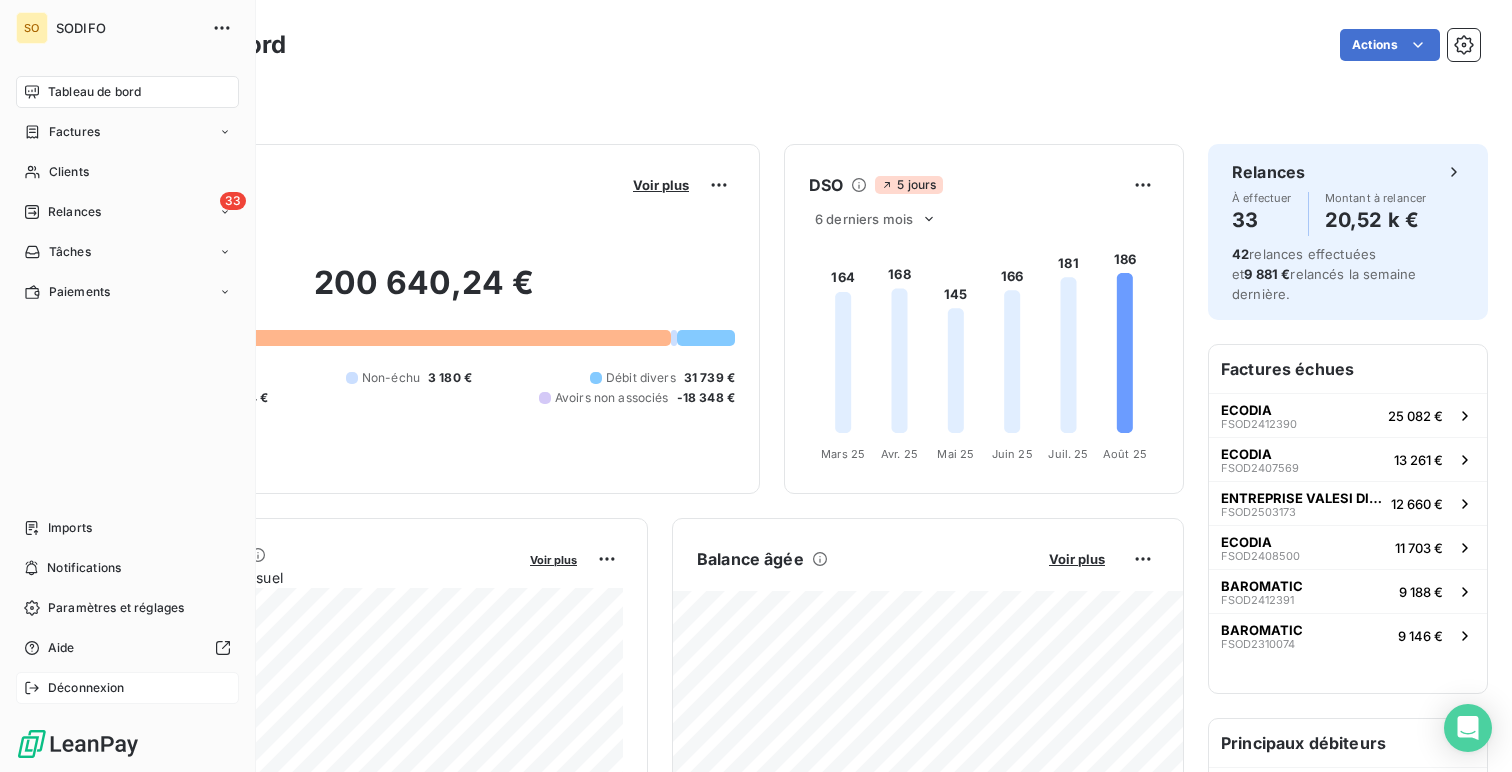click on "Déconnexion" at bounding box center (127, 688) 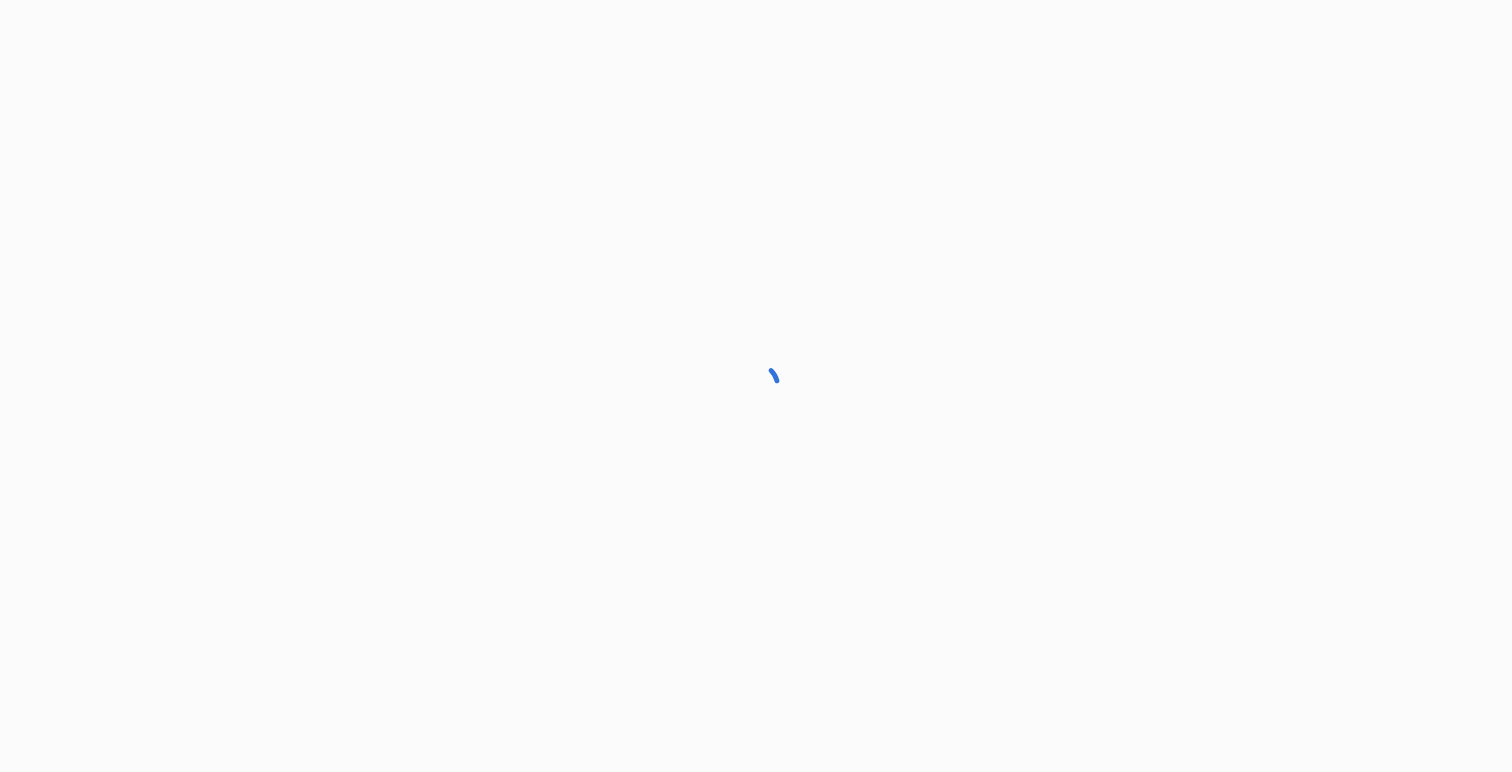 scroll, scrollTop: 0, scrollLeft: 0, axis: both 